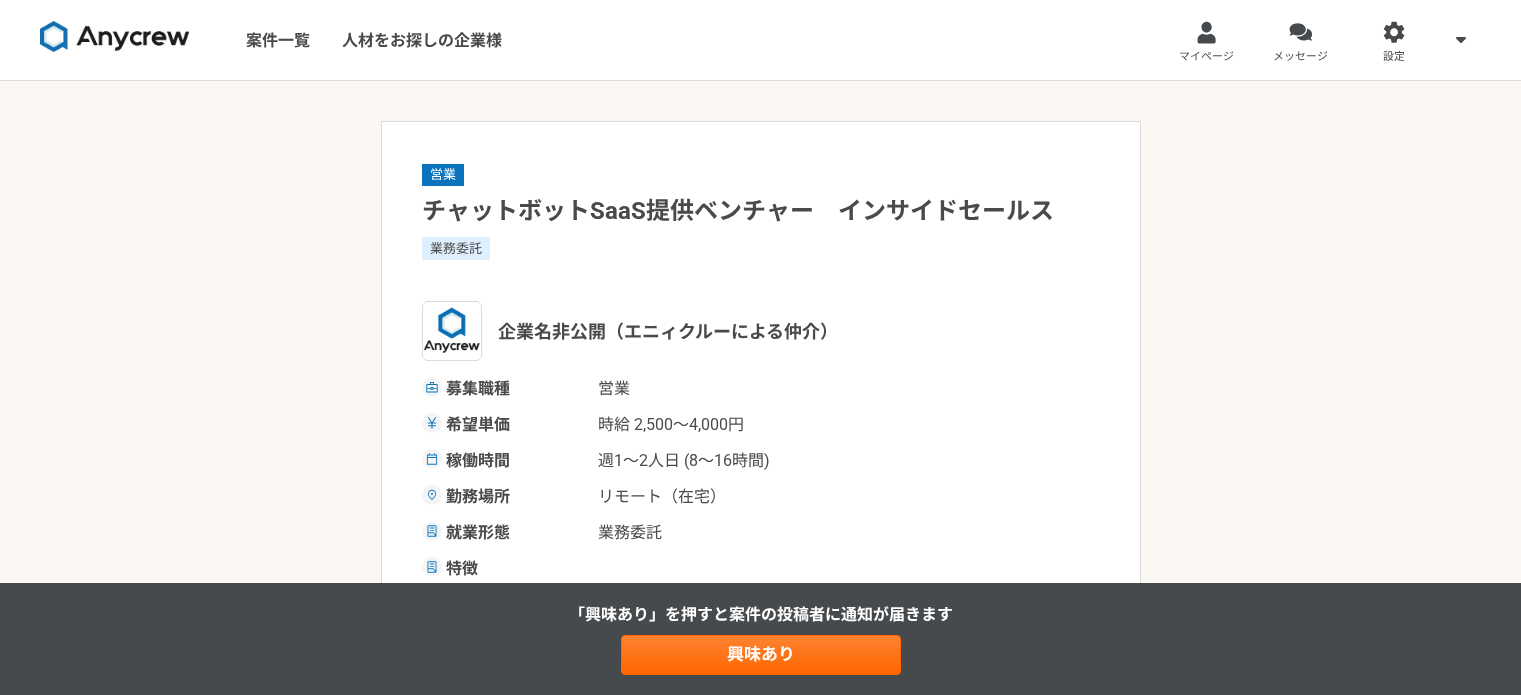 scroll, scrollTop: 0, scrollLeft: 0, axis: both 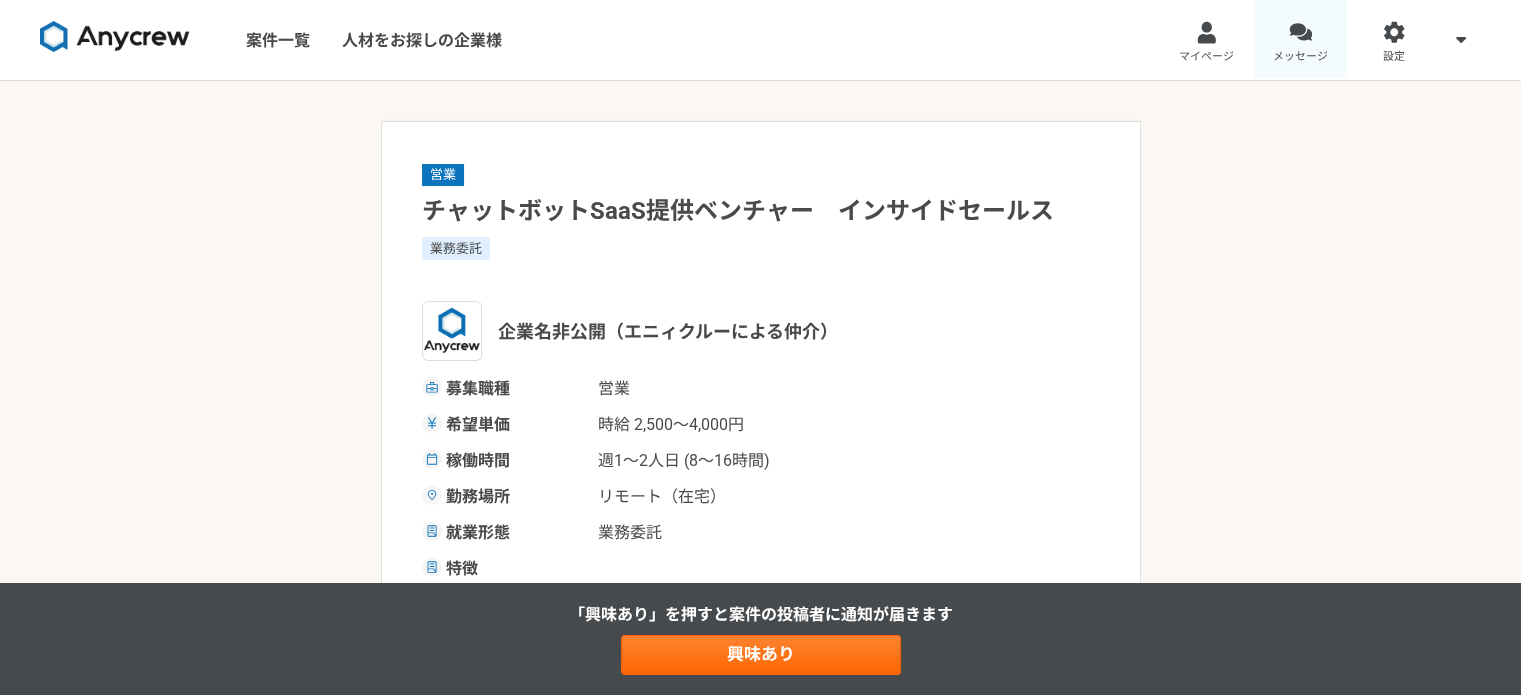click at bounding box center (1300, 32) 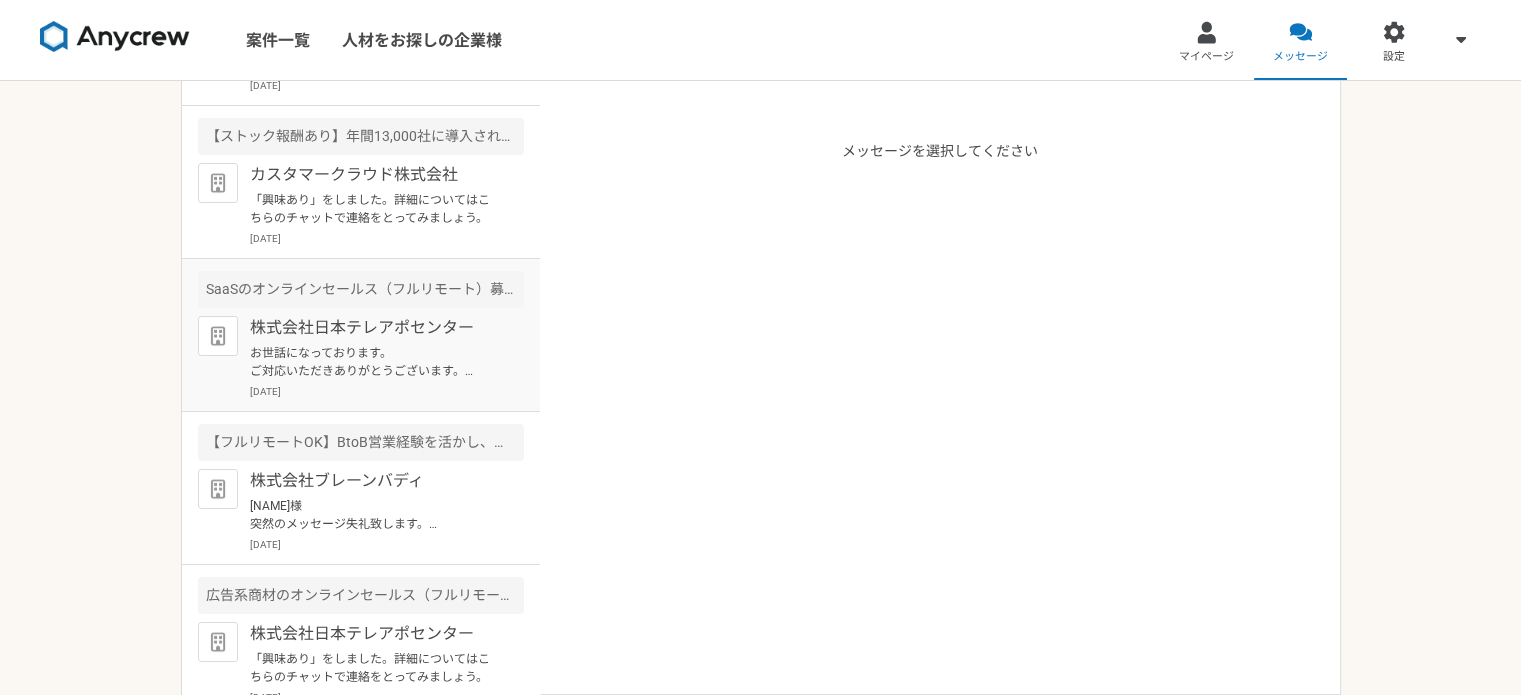 scroll, scrollTop: 150, scrollLeft: 0, axis: vertical 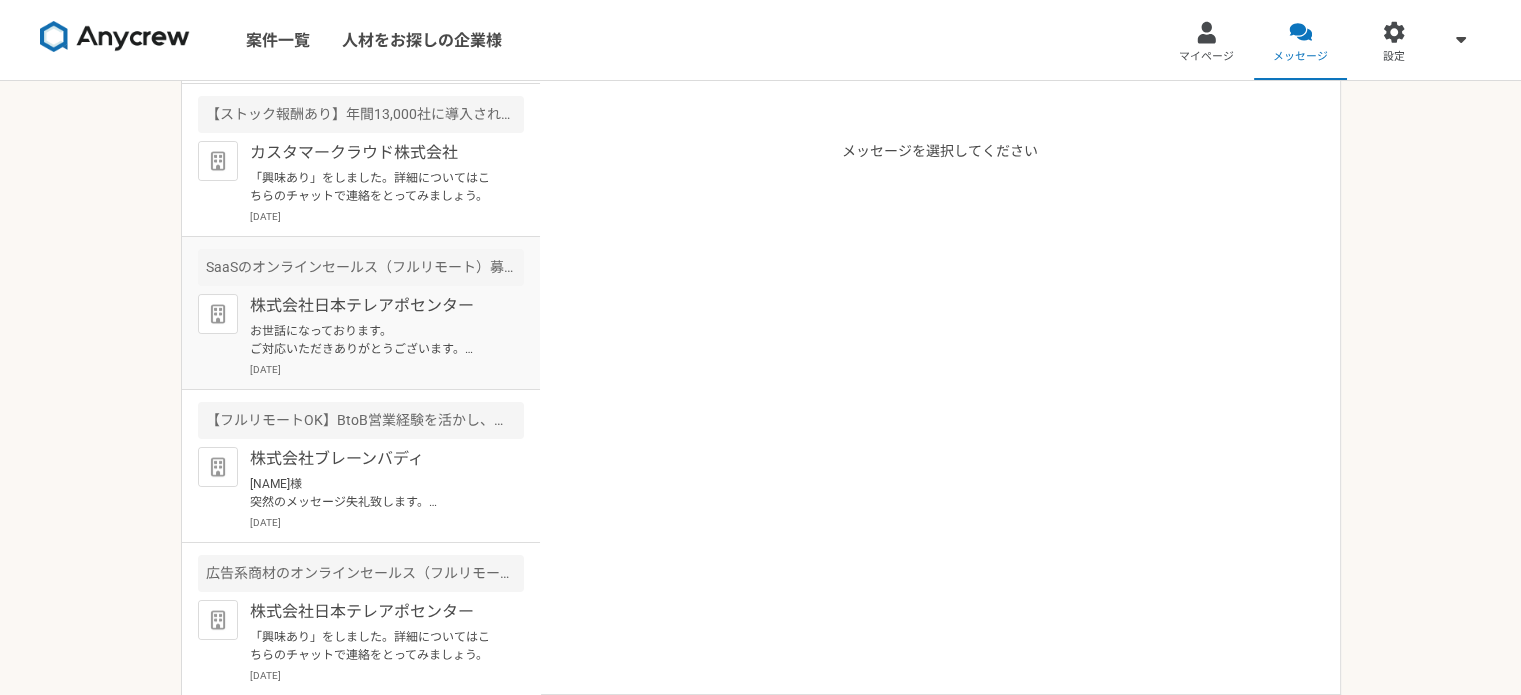 click on "お世話になっております。
ご対応いただきありがとうございます。
引き続き、どうぞよろしくお願いいたします。" at bounding box center (373, 340) 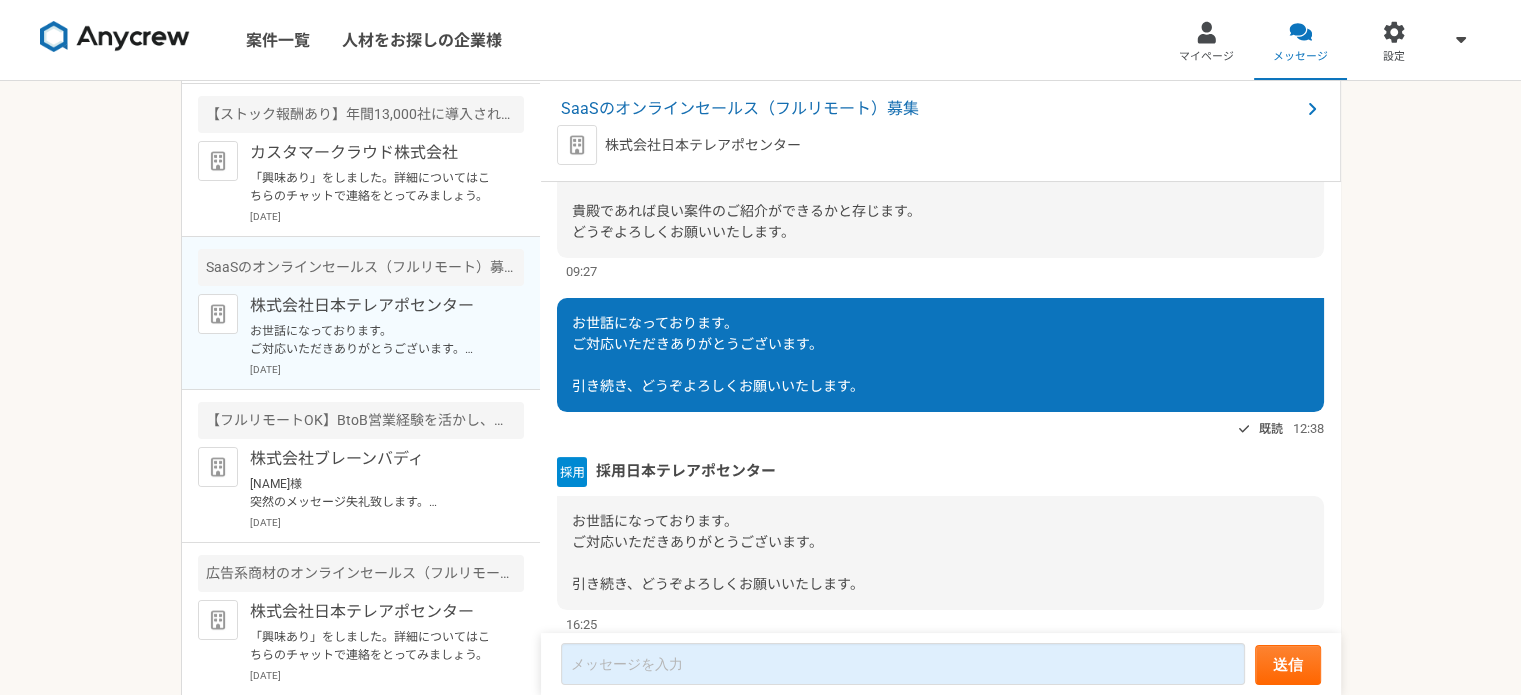 scroll, scrollTop: 590, scrollLeft: 0, axis: vertical 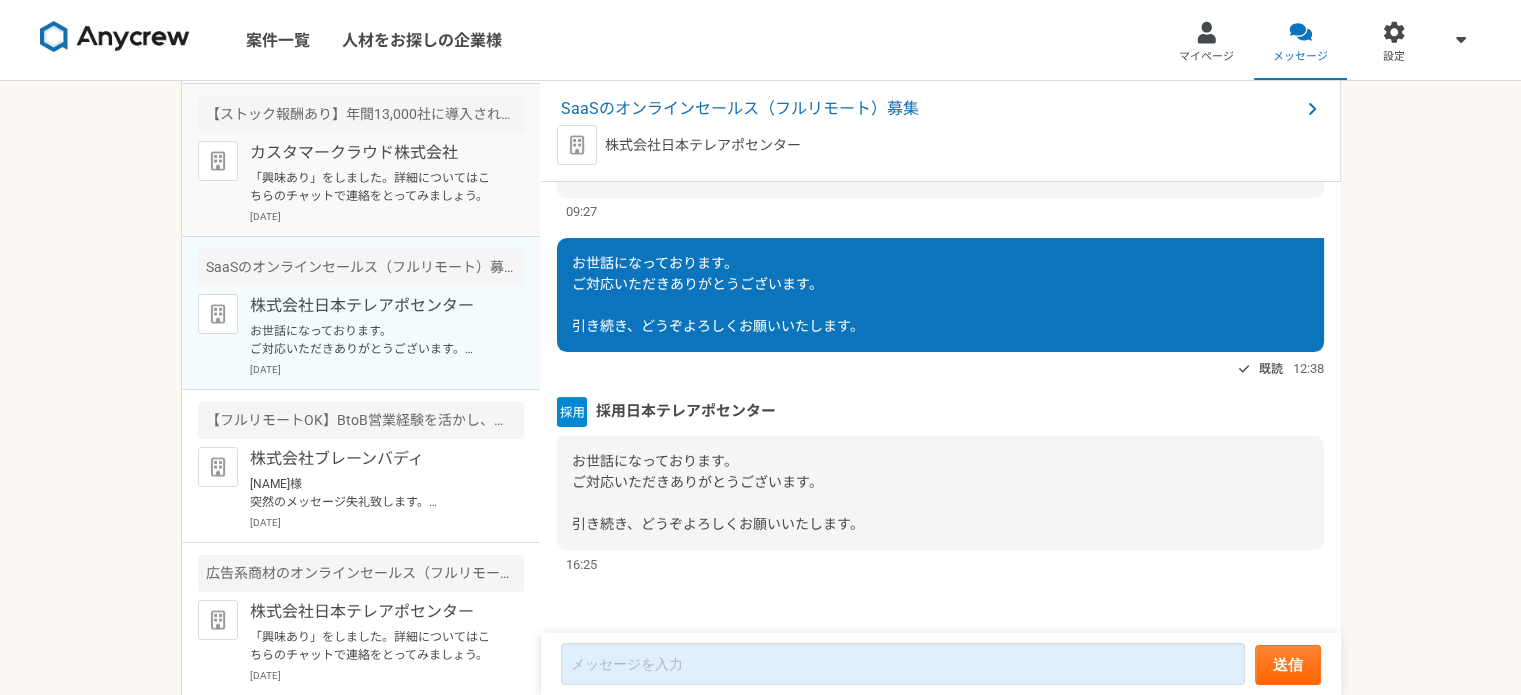 click on "「興味あり」をしました。詳細についてはこちらのチャットで連絡をとってみましょう。" at bounding box center [373, 187] 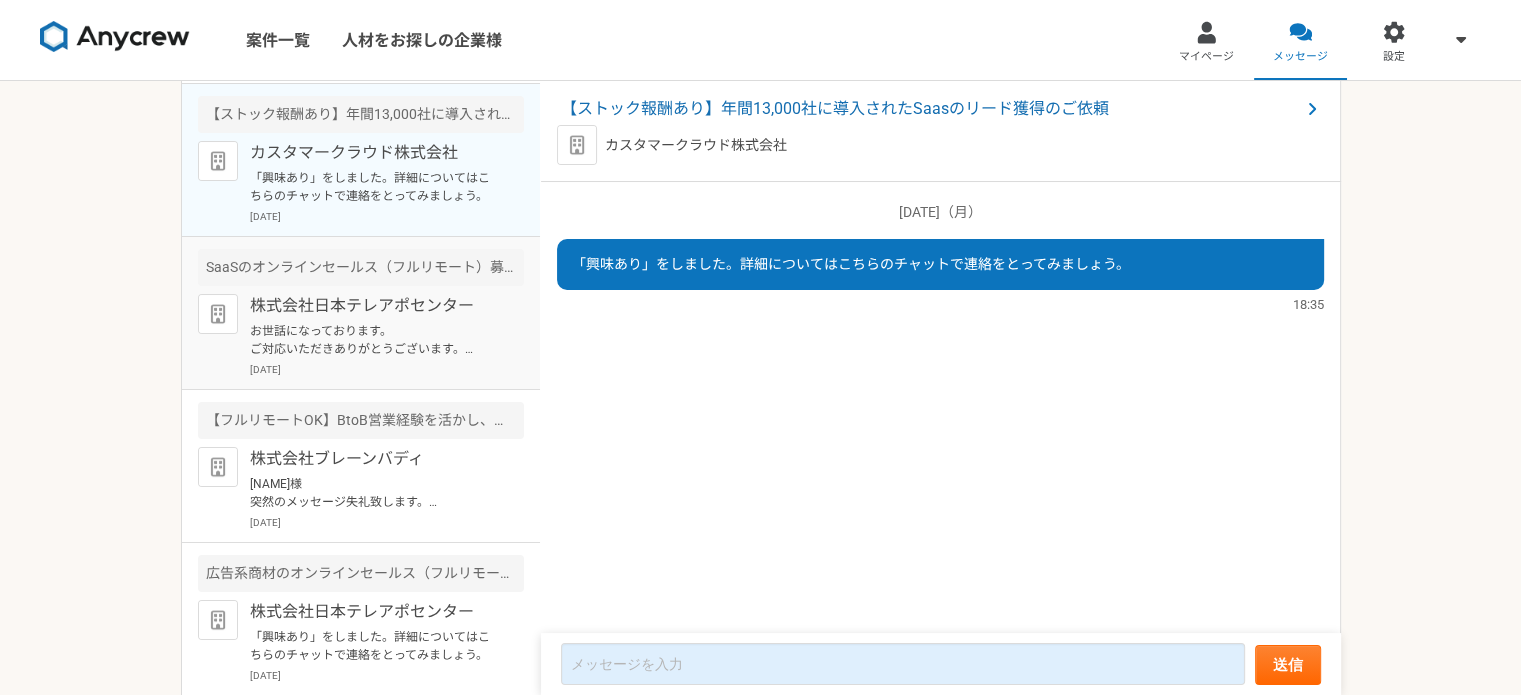 click on "お世話になっております。
ご対応いただきありがとうございます。
引き続き、どうぞよろしくお願いいたします。" at bounding box center [373, 340] 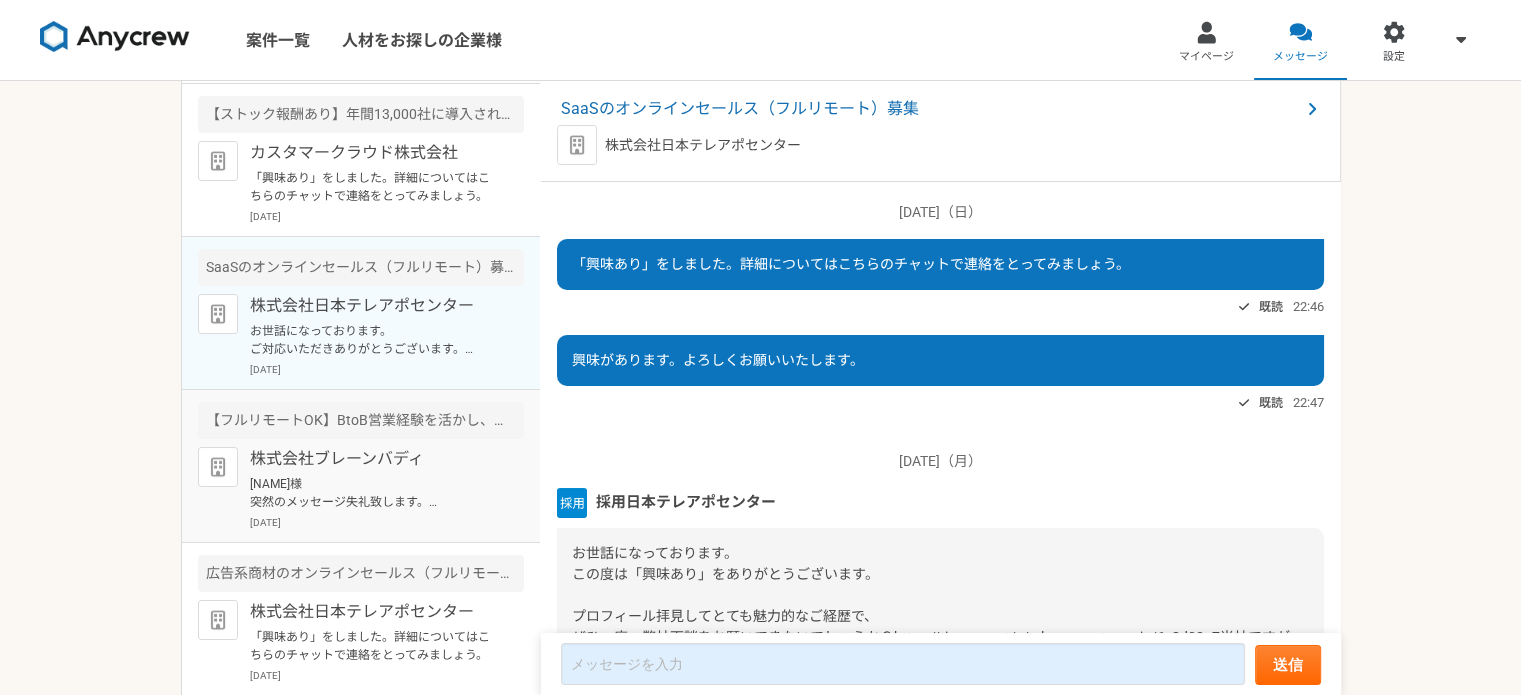 scroll, scrollTop: 590, scrollLeft: 0, axis: vertical 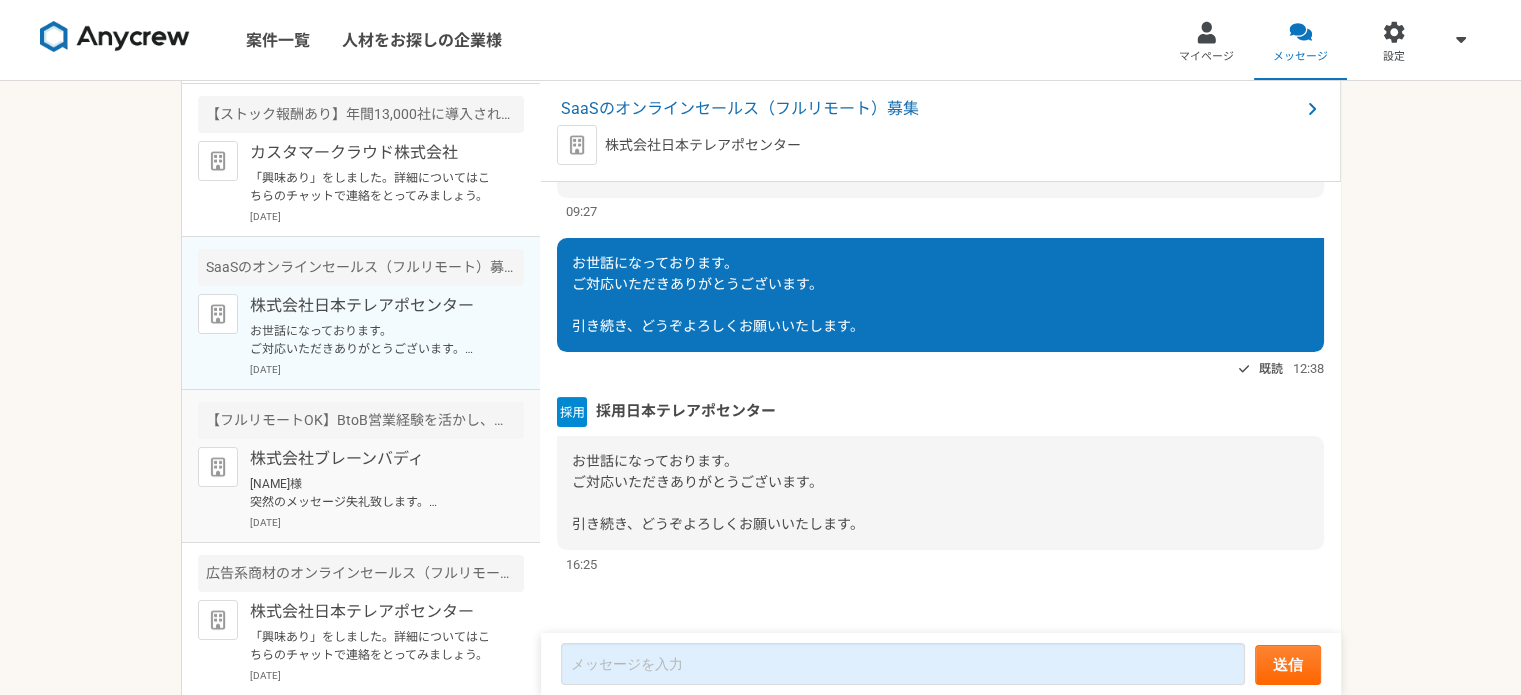 click on "株式会社ブレーンバディ" at bounding box center [373, 459] 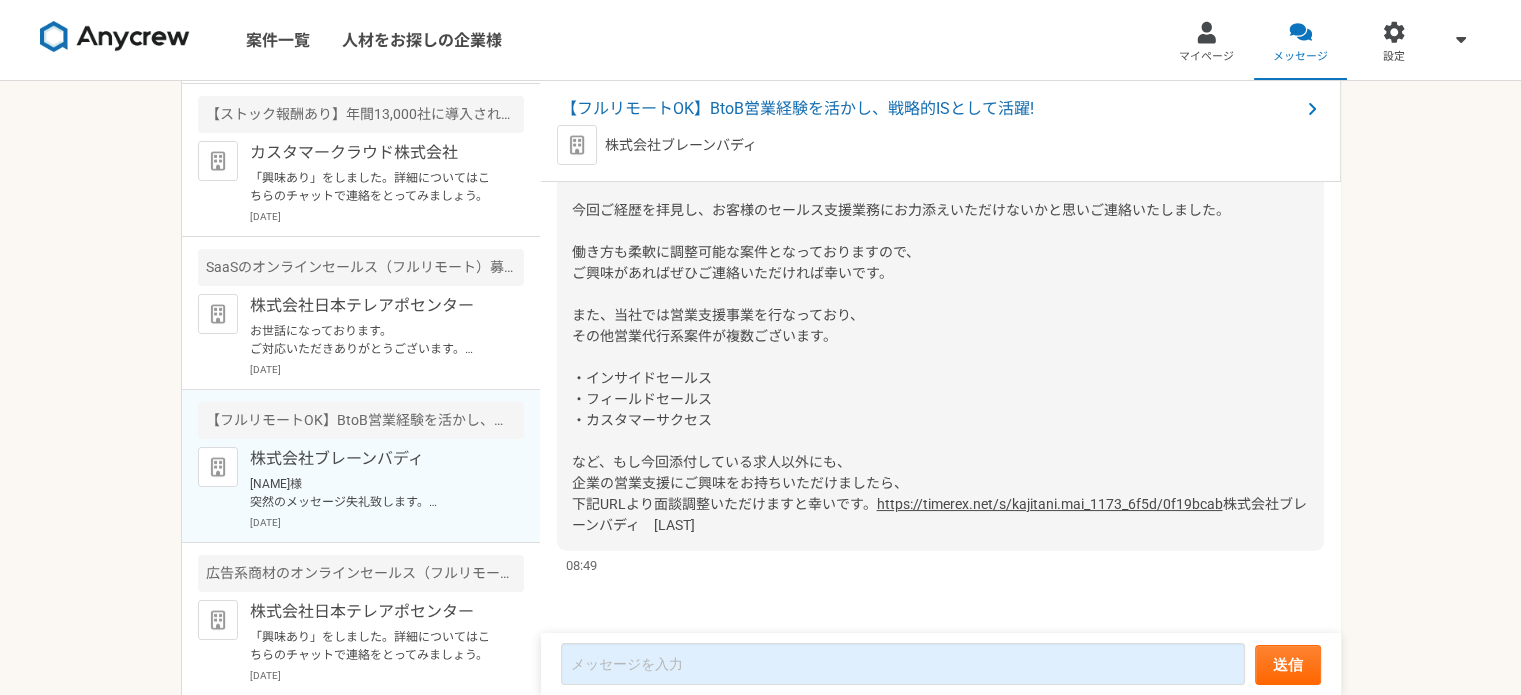scroll, scrollTop: 303, scrollLeft: 0, axis: vertical 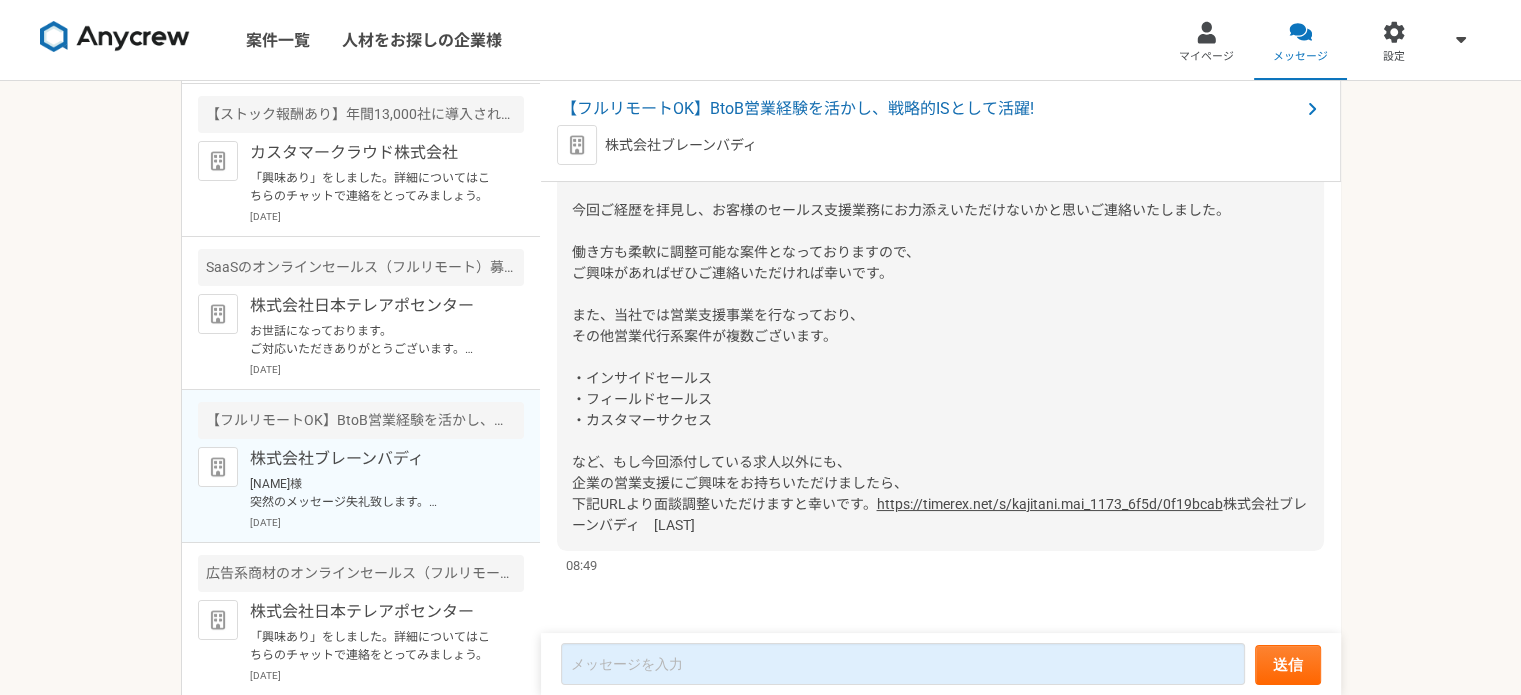 click on "https://timerex.net/s/kajitani.mai_1173_6f5d/0f19bcab" at bounding box center [1050, 504] 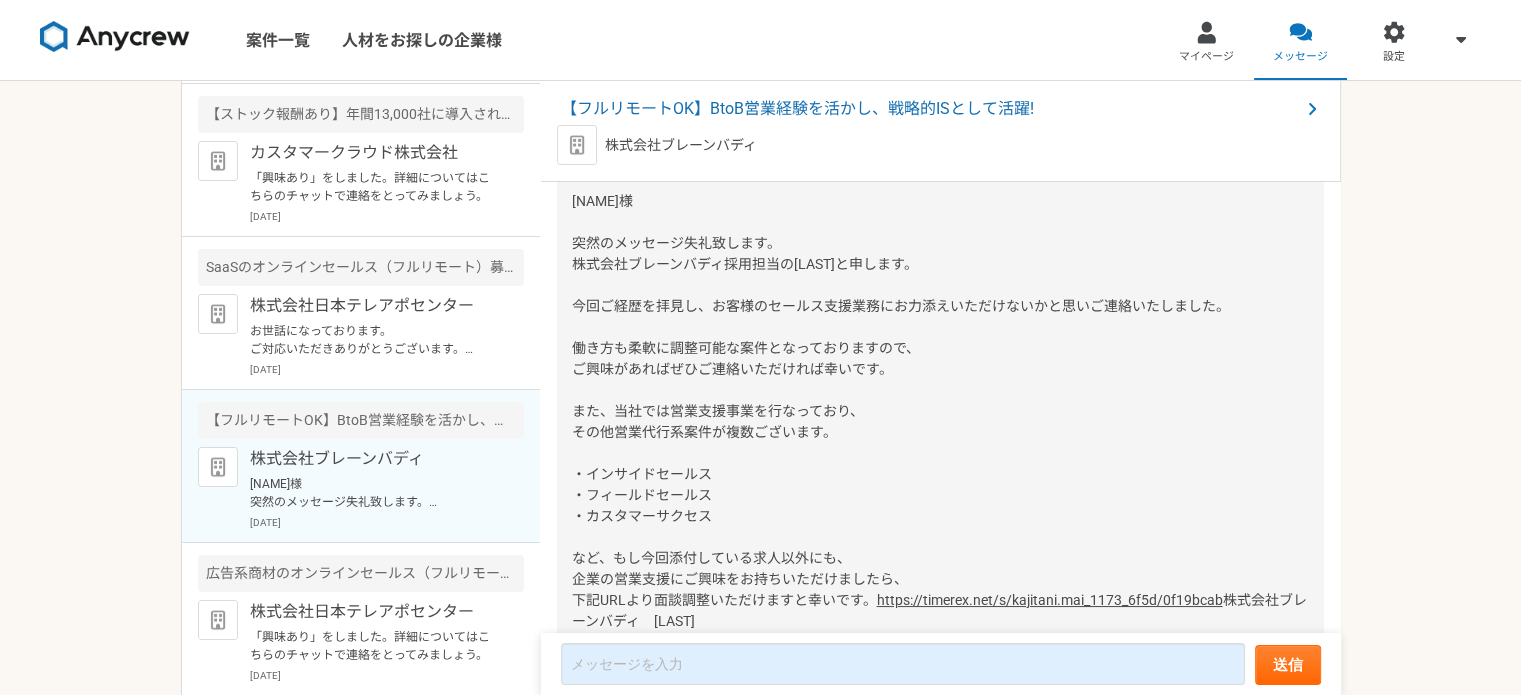 scroll, scrollTop: 0, scrollLeft: 0, axis: both 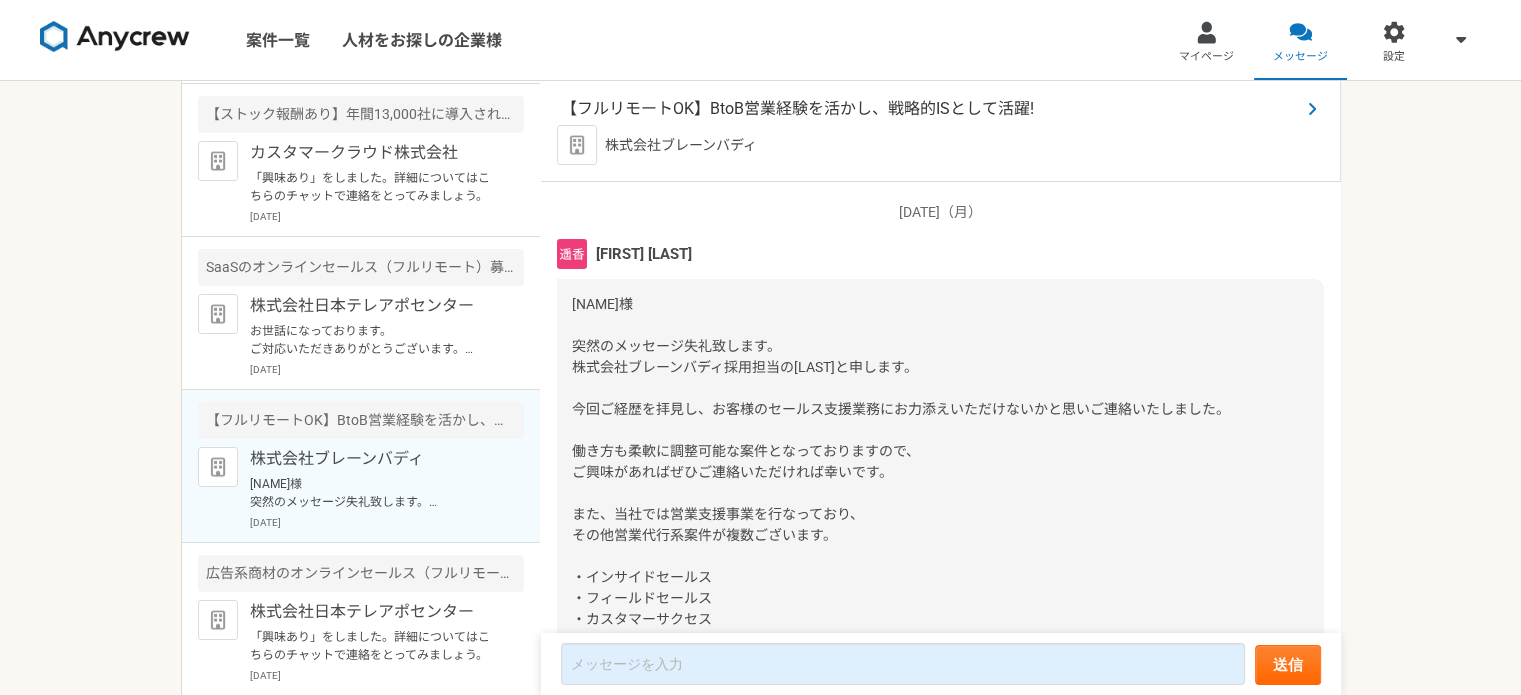 click on "【フルリモートOK】BtoB営業経験を活かし、戦略的ISとして活躍!" at bounding box center (930, 109) 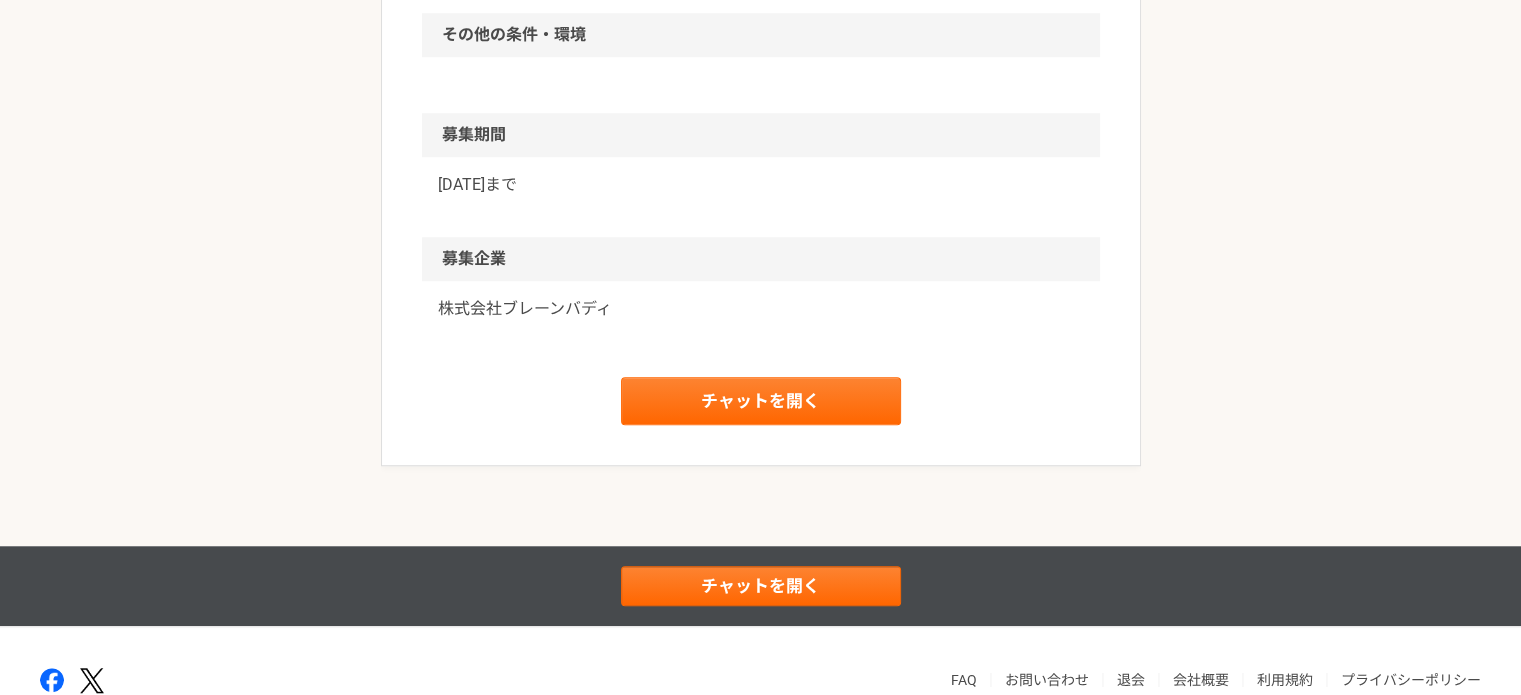 scroll, scrollTop: 1700, scrollLeft: 0, axis: vertical 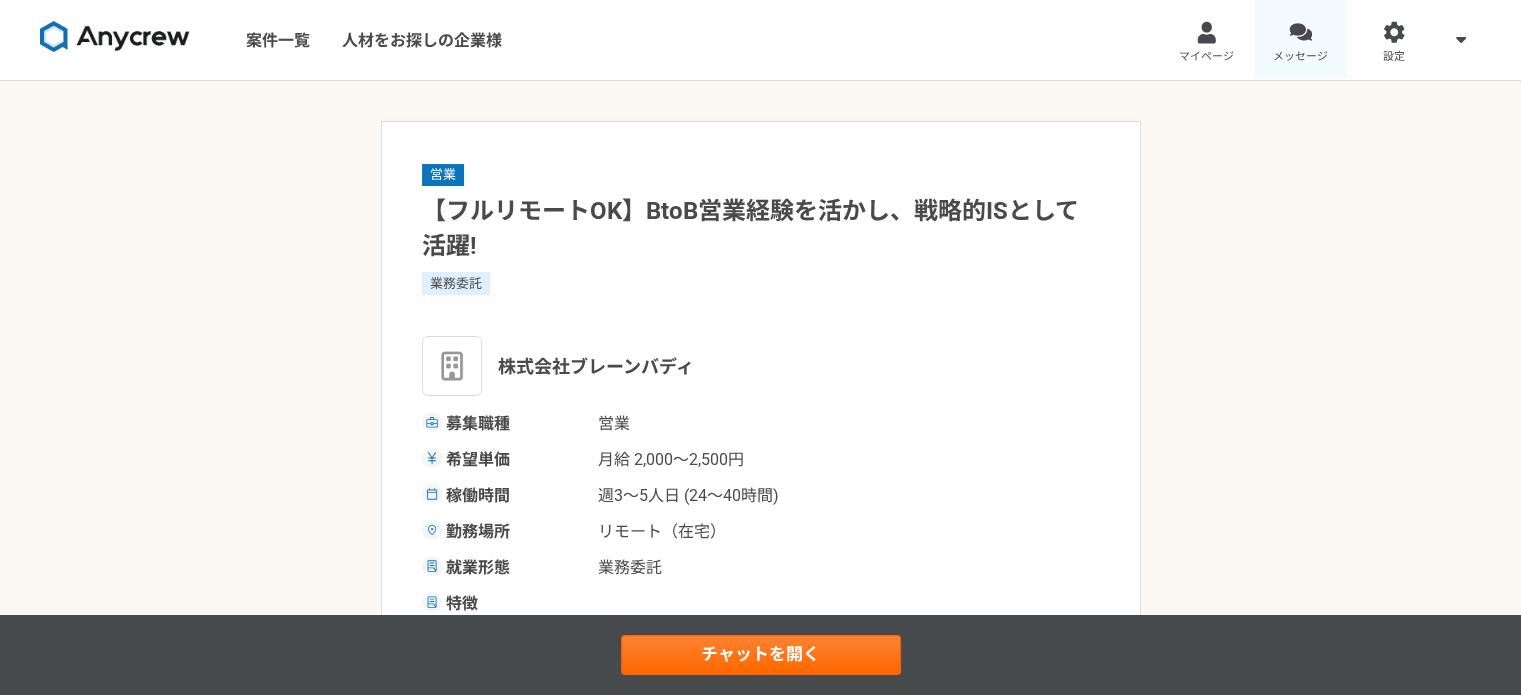 click on "メッセージ" at bounding box center (1300, 57) 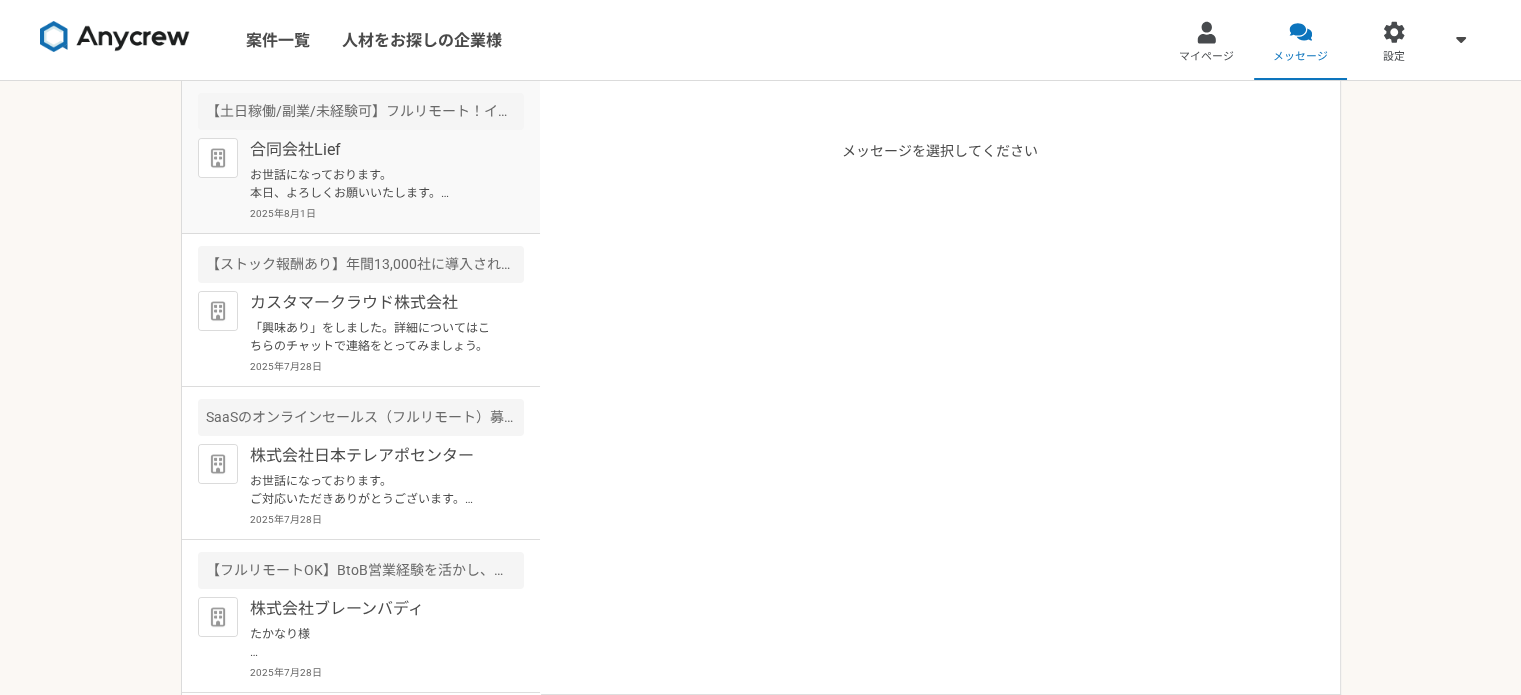 click on "お世話になっております。
本日、よろしくお願いいたします。
お返事できていなく、申し訳ございませんでした。。。" at bounding box center [373, 184] 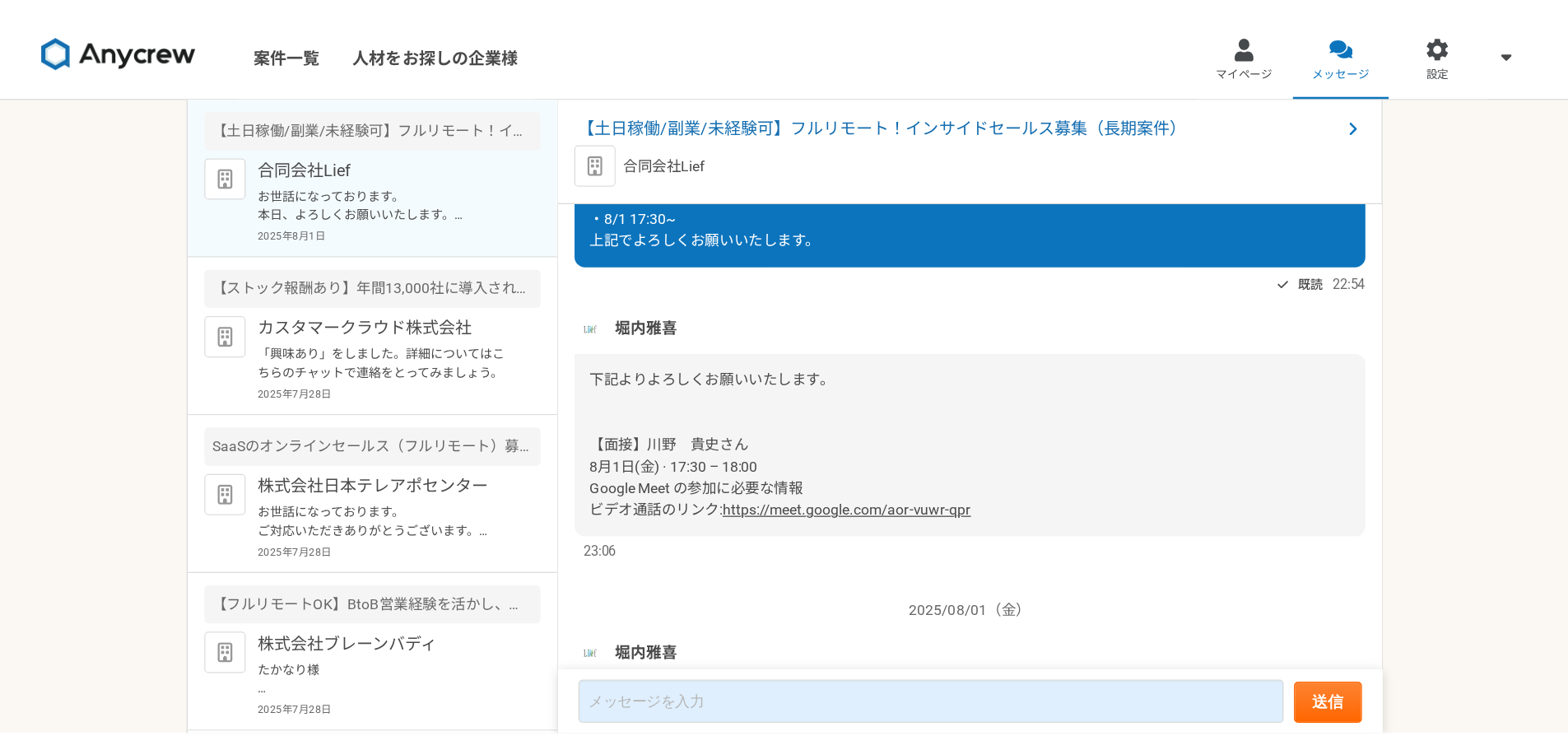 scroll, scrollTop: 1412, scrollLeft: 0, axis: vertical 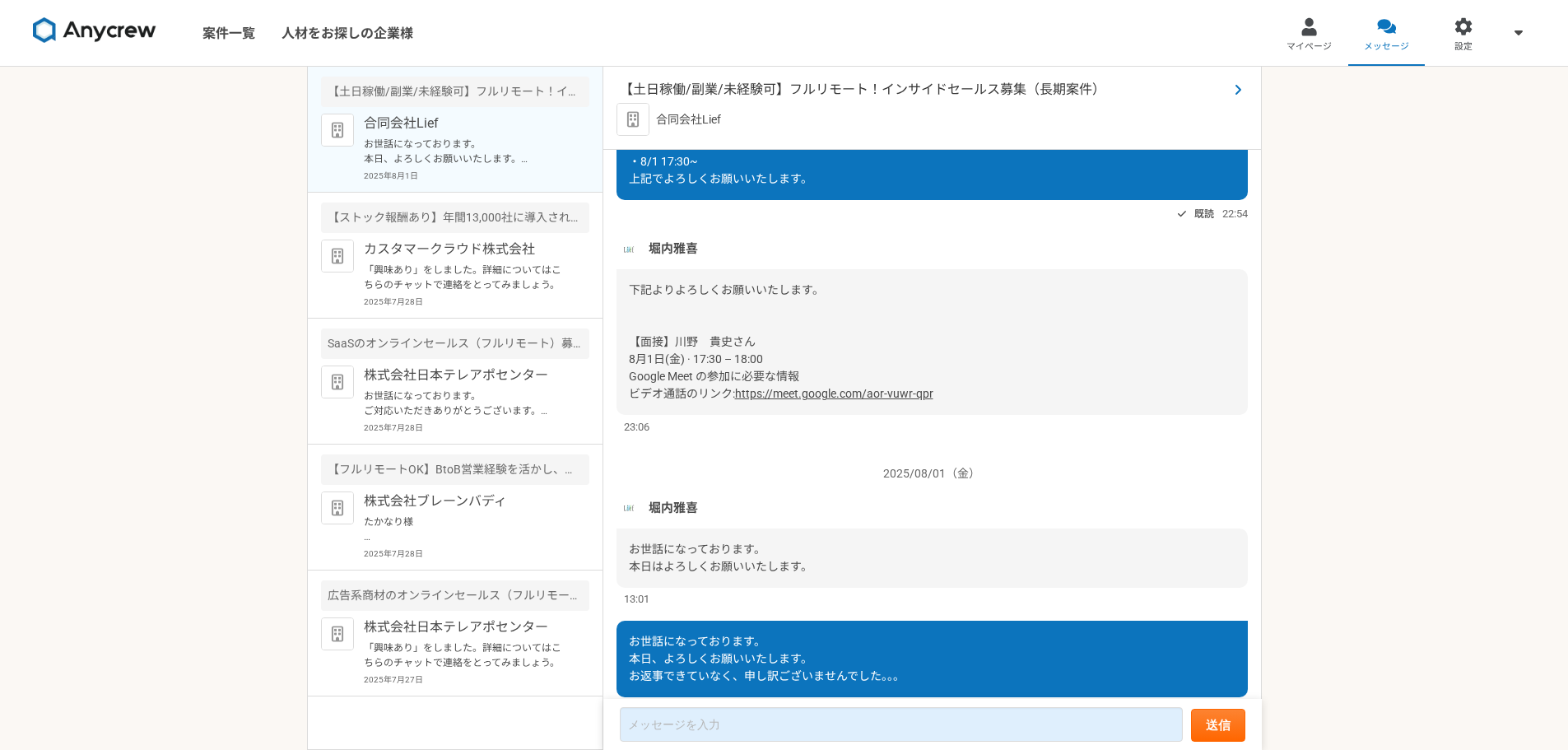 click on "【土日稼働/副業/未経験可】フルリモート！インサイドセールス募集（長期案件）" at bounding box center (924, 90) 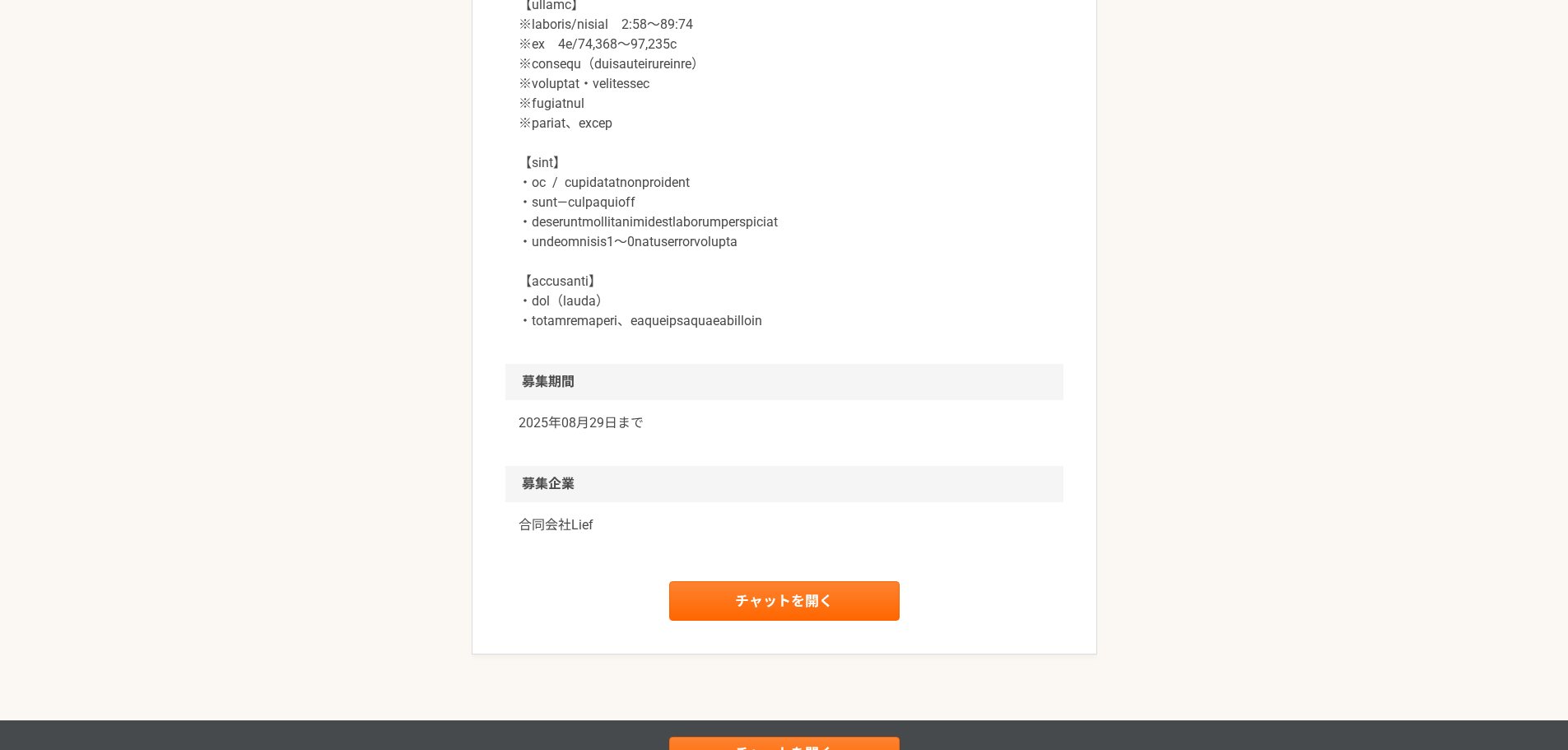 scroll, scrollTop: 2286, scrollLeft: 0, axis: vertical 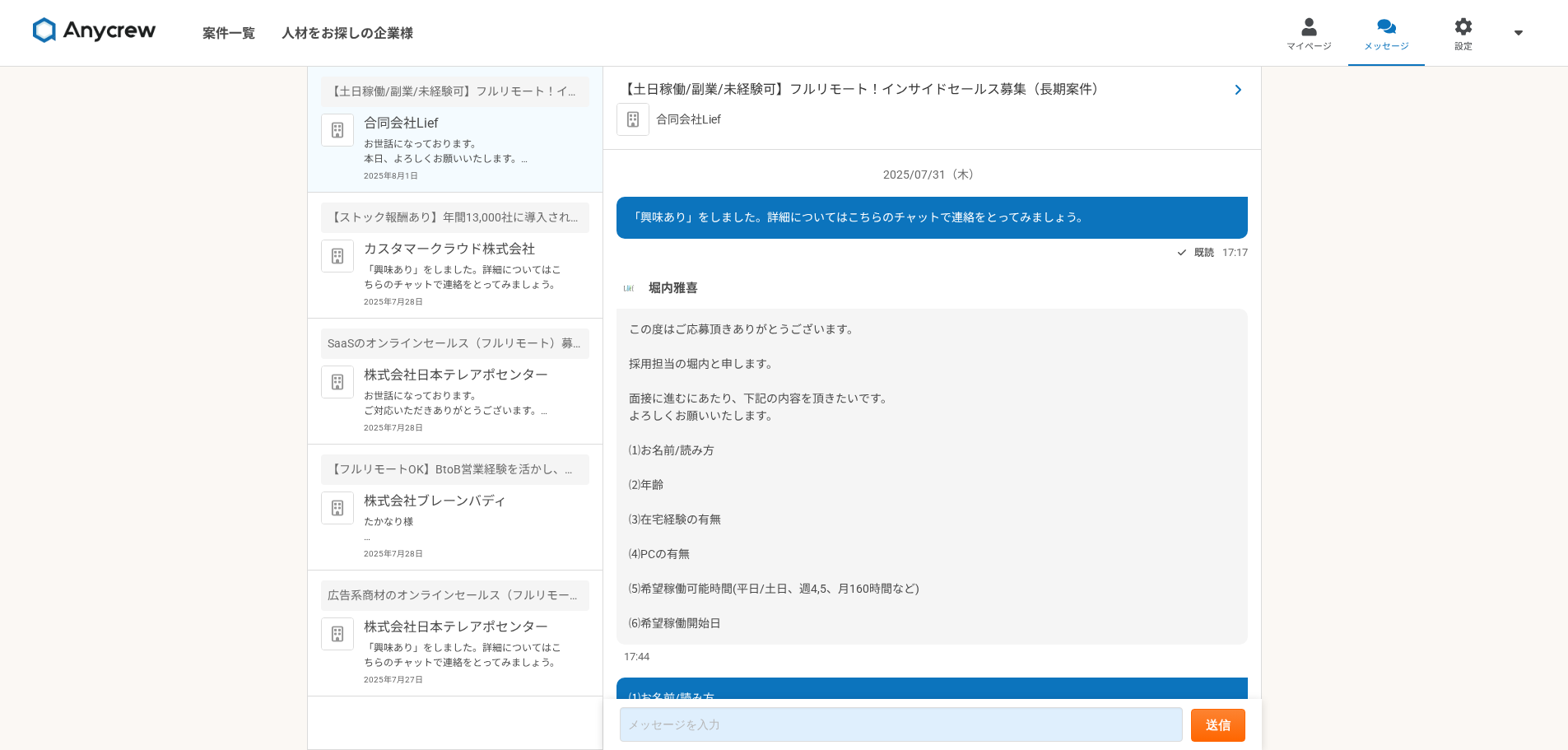 click on "【土日稼働/副業/未経験可】フルリモート！インサイドセールス募集（長期案件）" at bounding box center (924, 90) 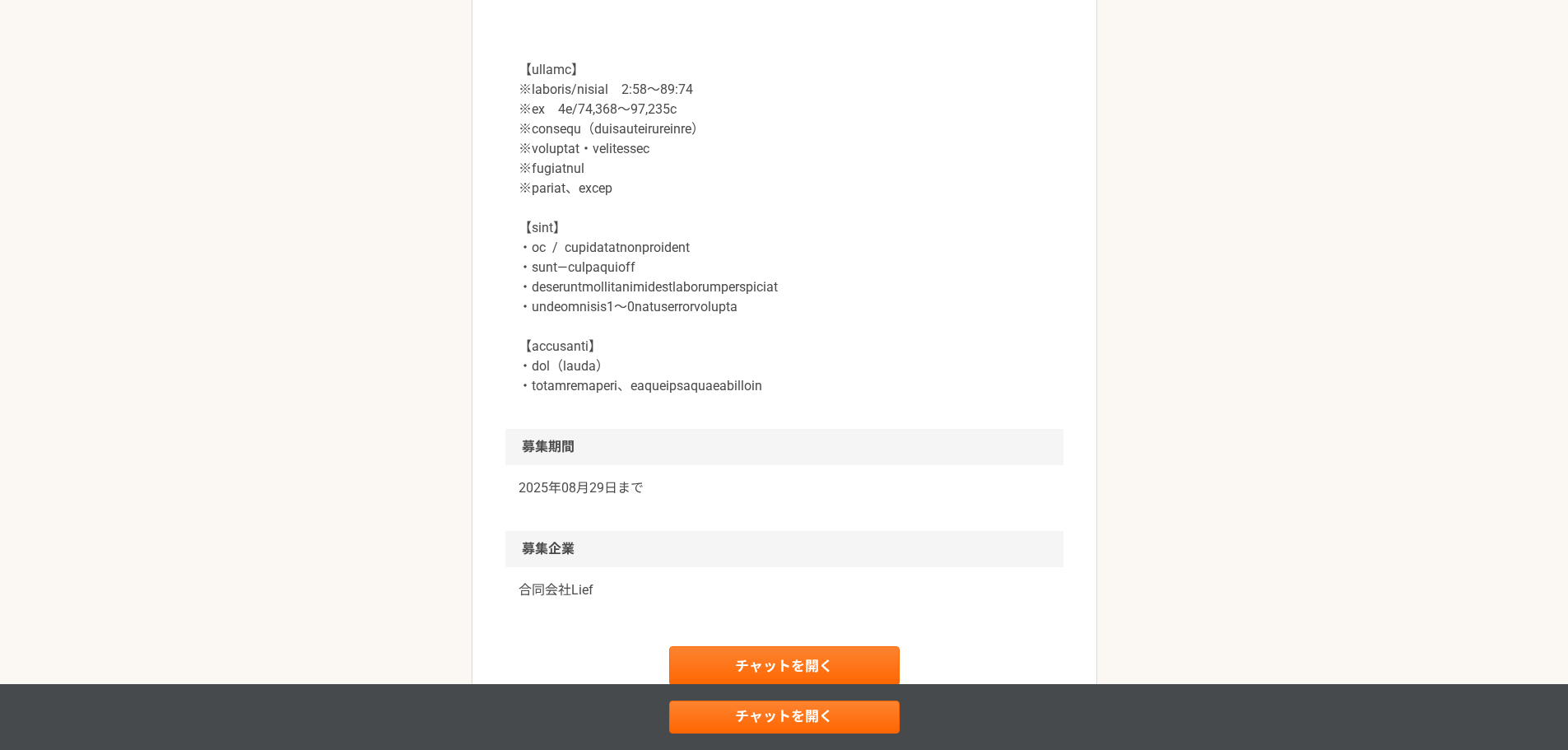 scroll, scrollTop: 2058, scrollLeft: 0, axis: vertical 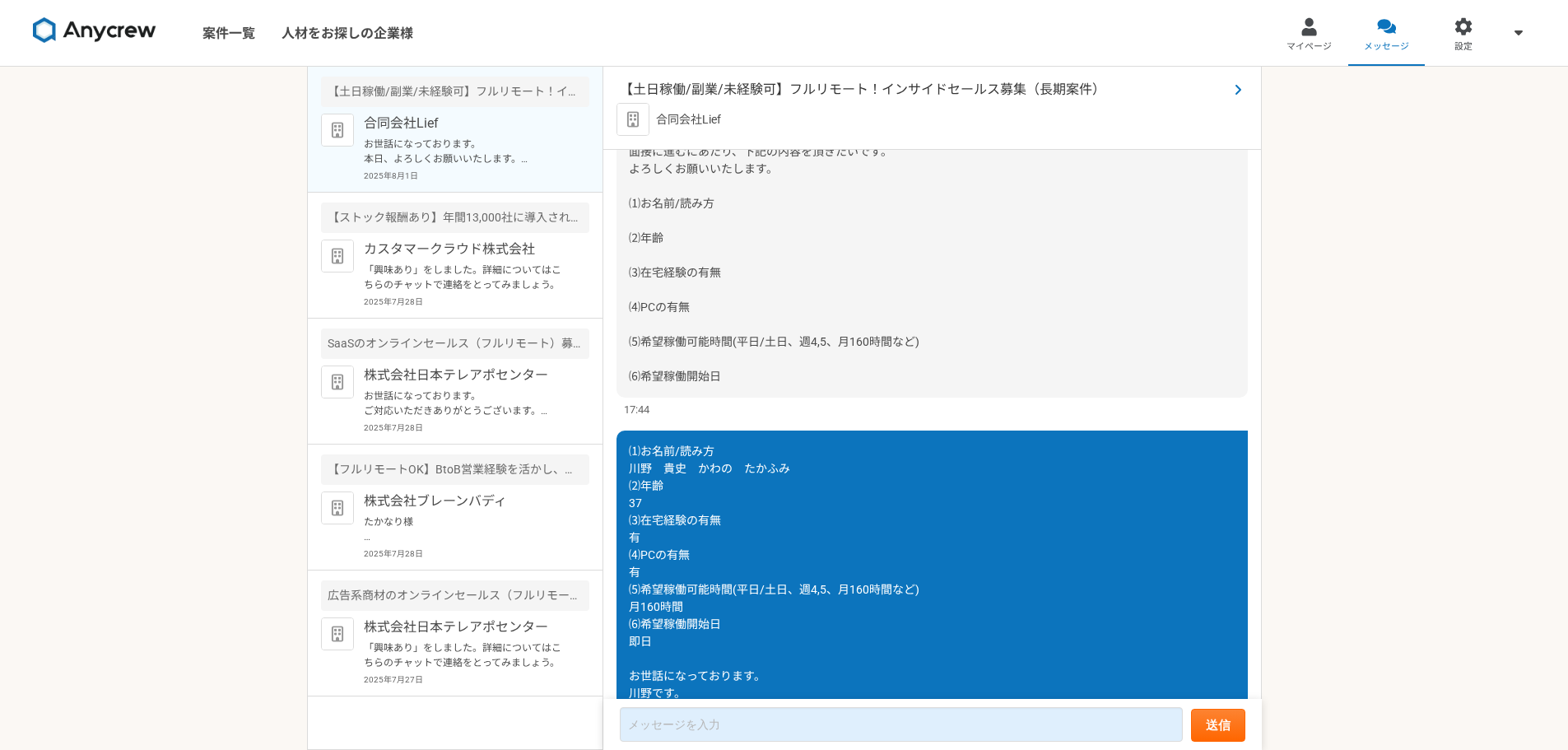 click on "【土日稼働/副業/未経験可】フルリモート！インサイドセールス募集（長期案件）" at bounding box center [924, 90] 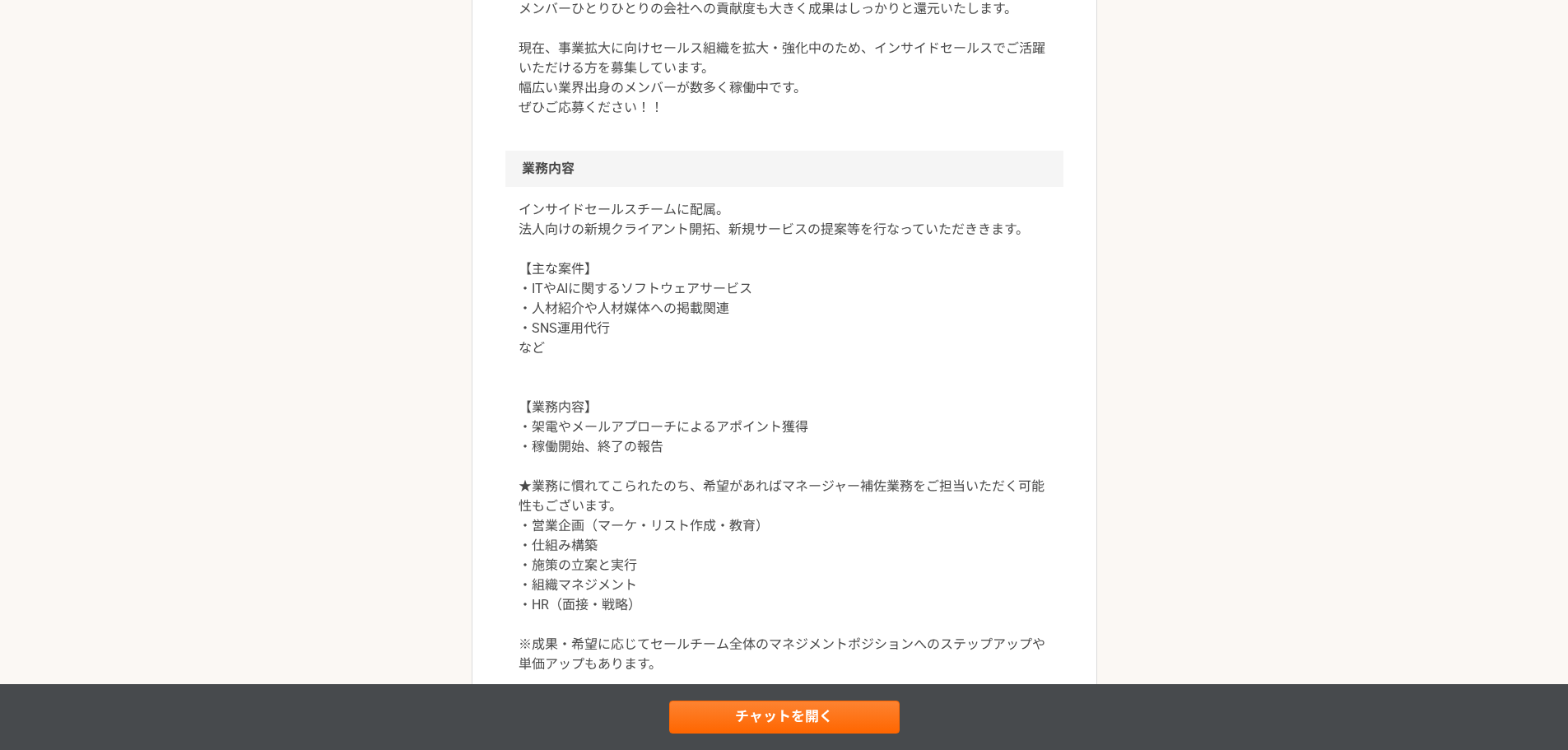 scroll, scrollTop: 722, scrollLeft: 0, axis: vertical 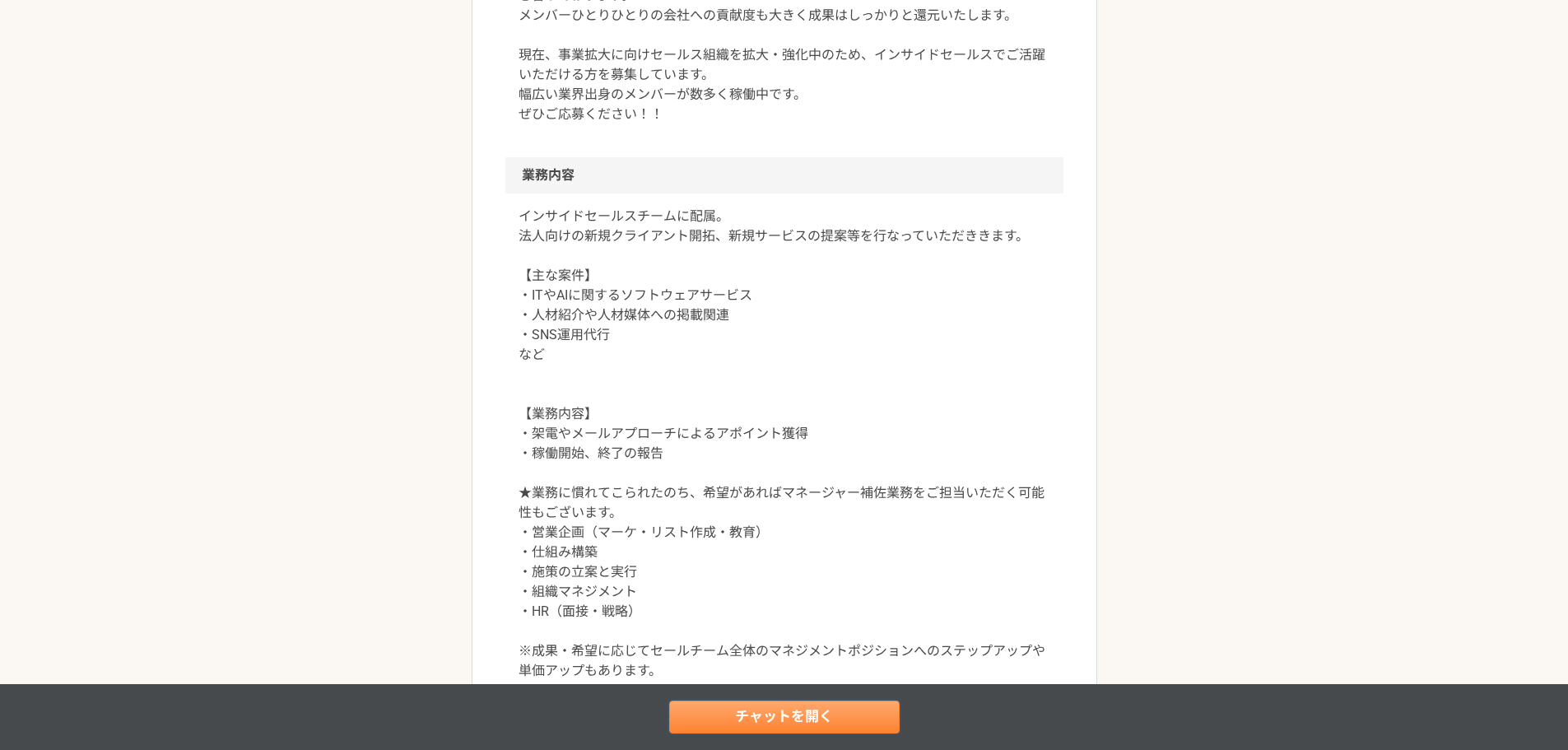 click on "チャットを開く" at bounding box center [784, 717] 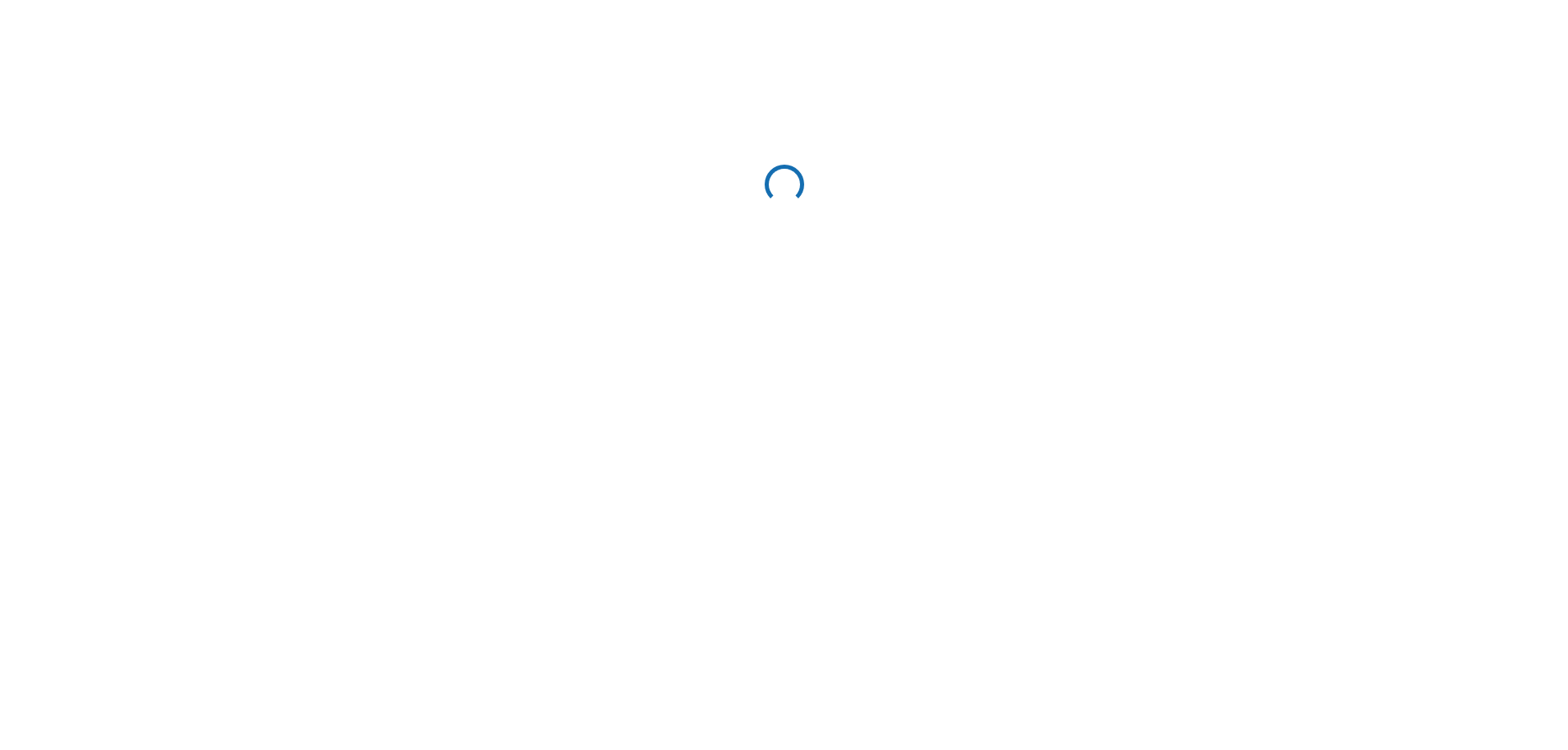 scroll, scrollTop: 0, scrollLeft: 0, axis: both 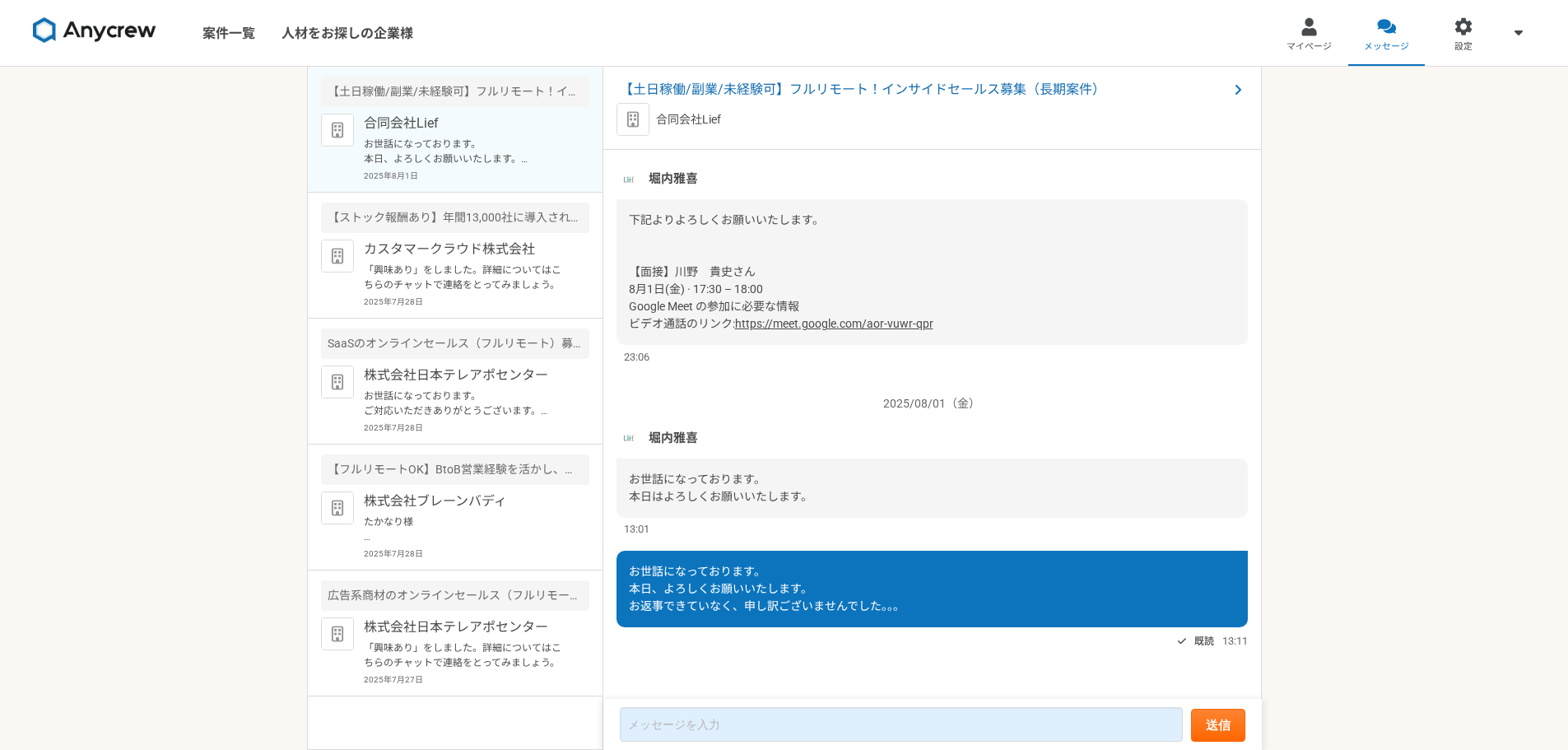 click on "https://meet.google.com/aor-vuwr-qpr" at bounding box center (834, 324) 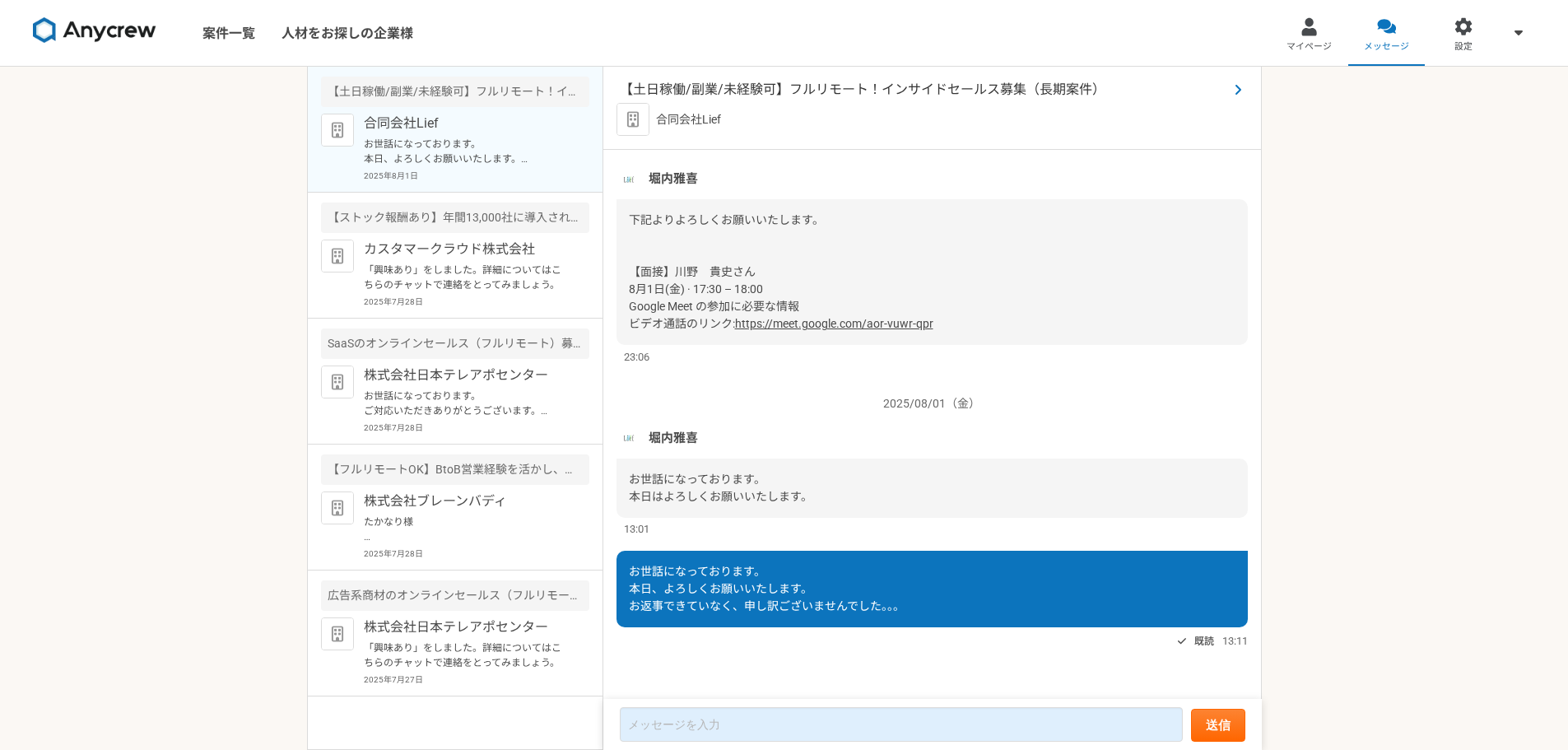click on "【土日稼働/副業/未経験可】フルリモート！インサイドセールス募集（長期案件）" at bounding box center [924, 90] 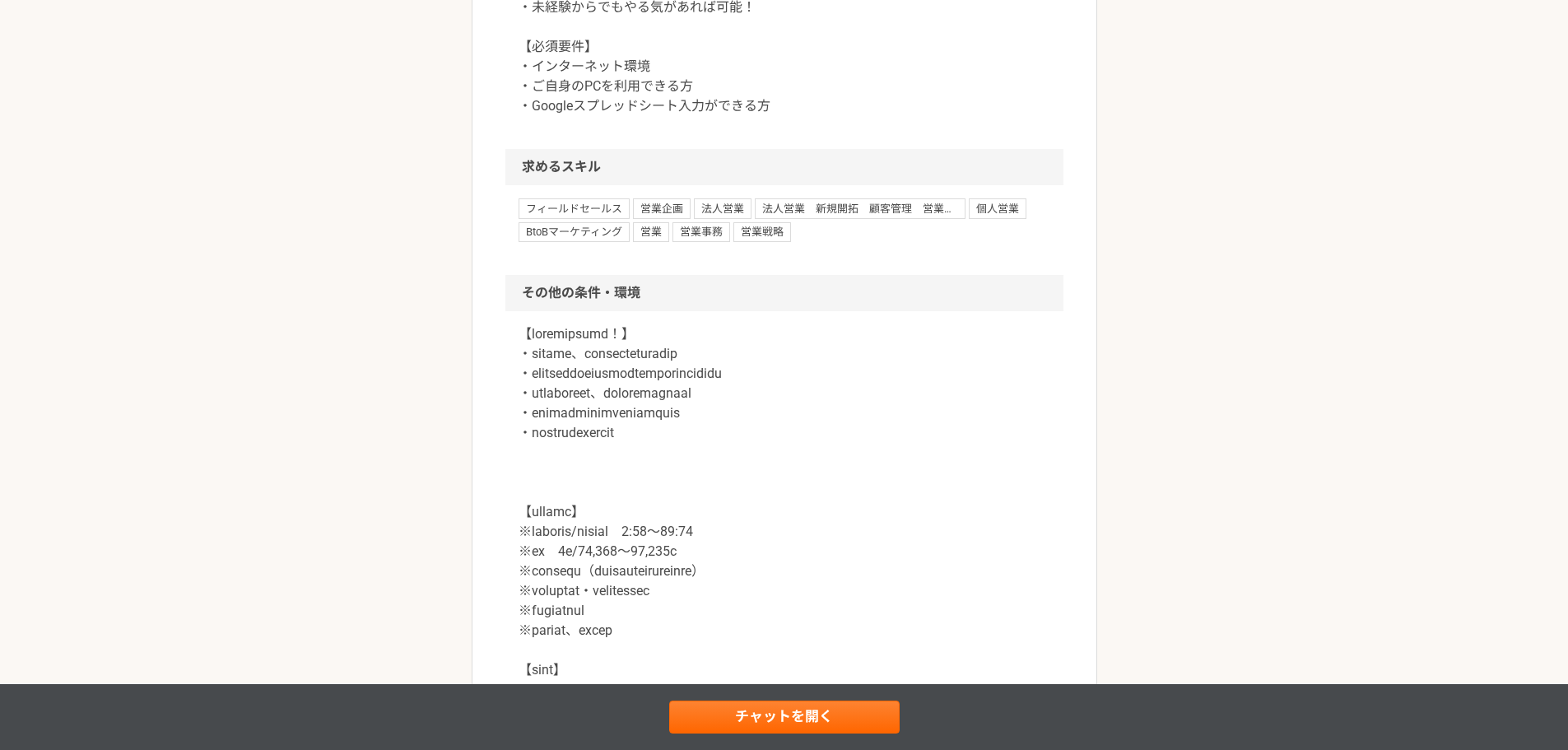 scroll, scrollTop: 1647, scrollLeft: 0, axis: vertical 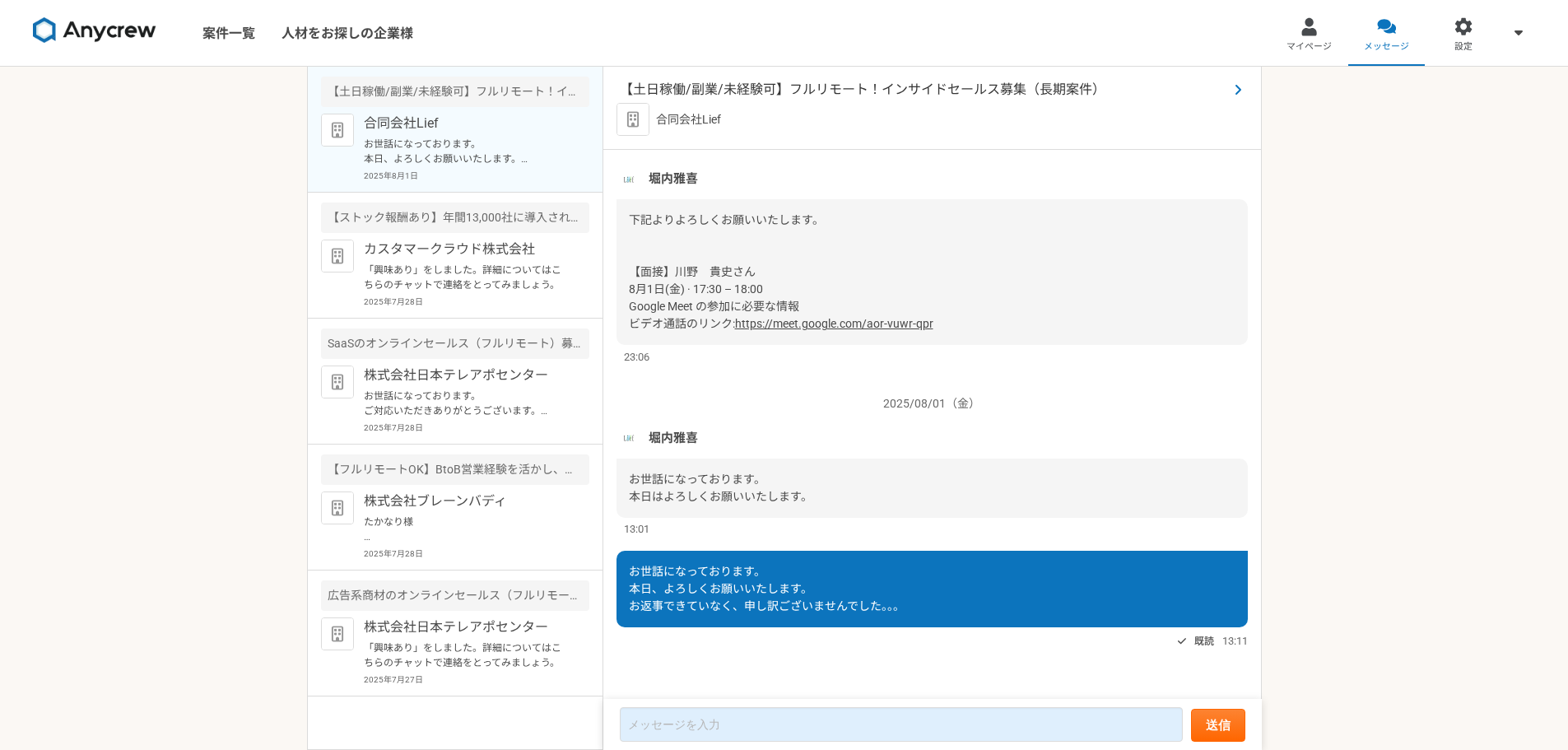 click on "【土日稼働/副業/未経験可】フルリモート！インサイドセールス募集（長期案件）" at bounding box center [924, 90] 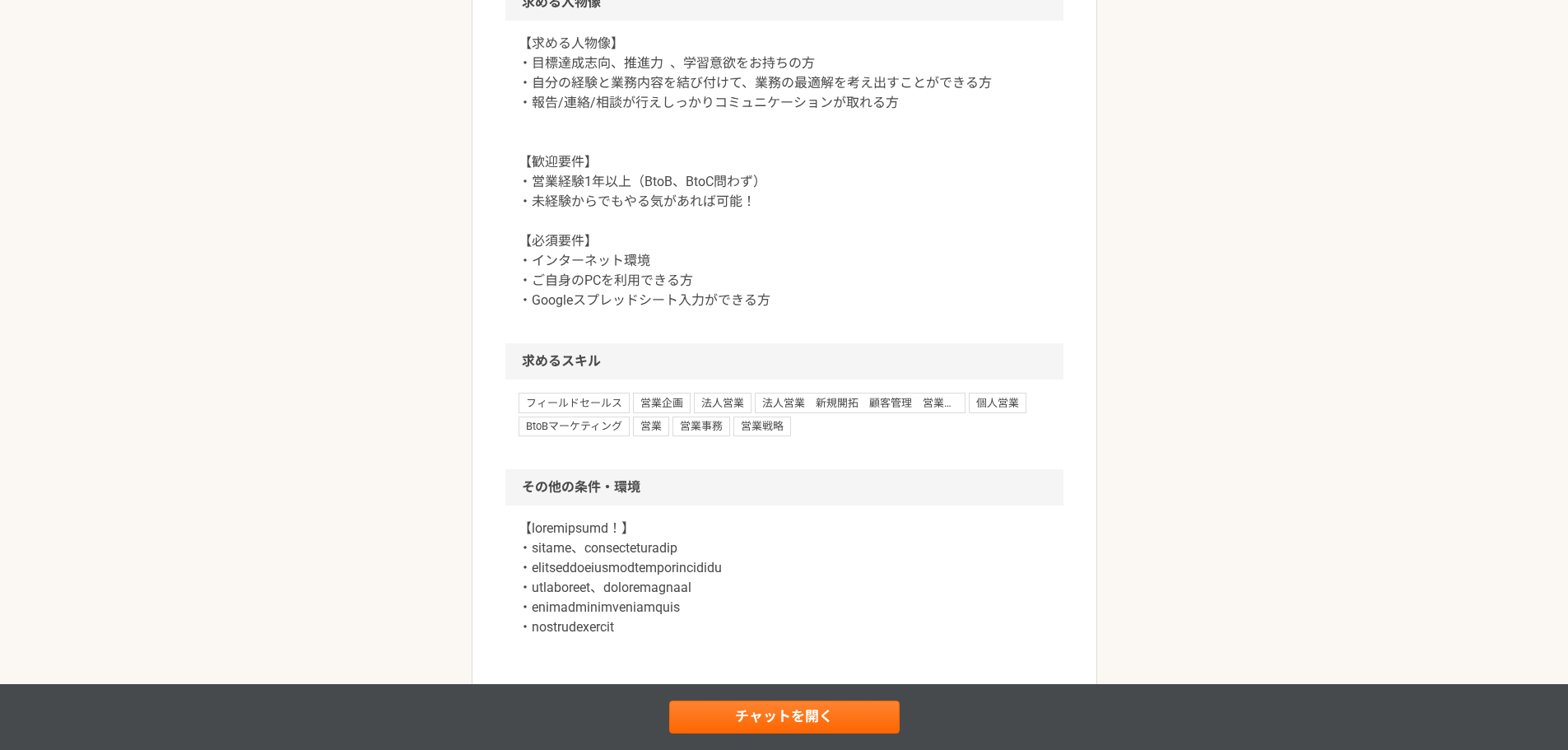 scroll, scrollTop: 1446, scrollLeft: 0, axis: vertical 